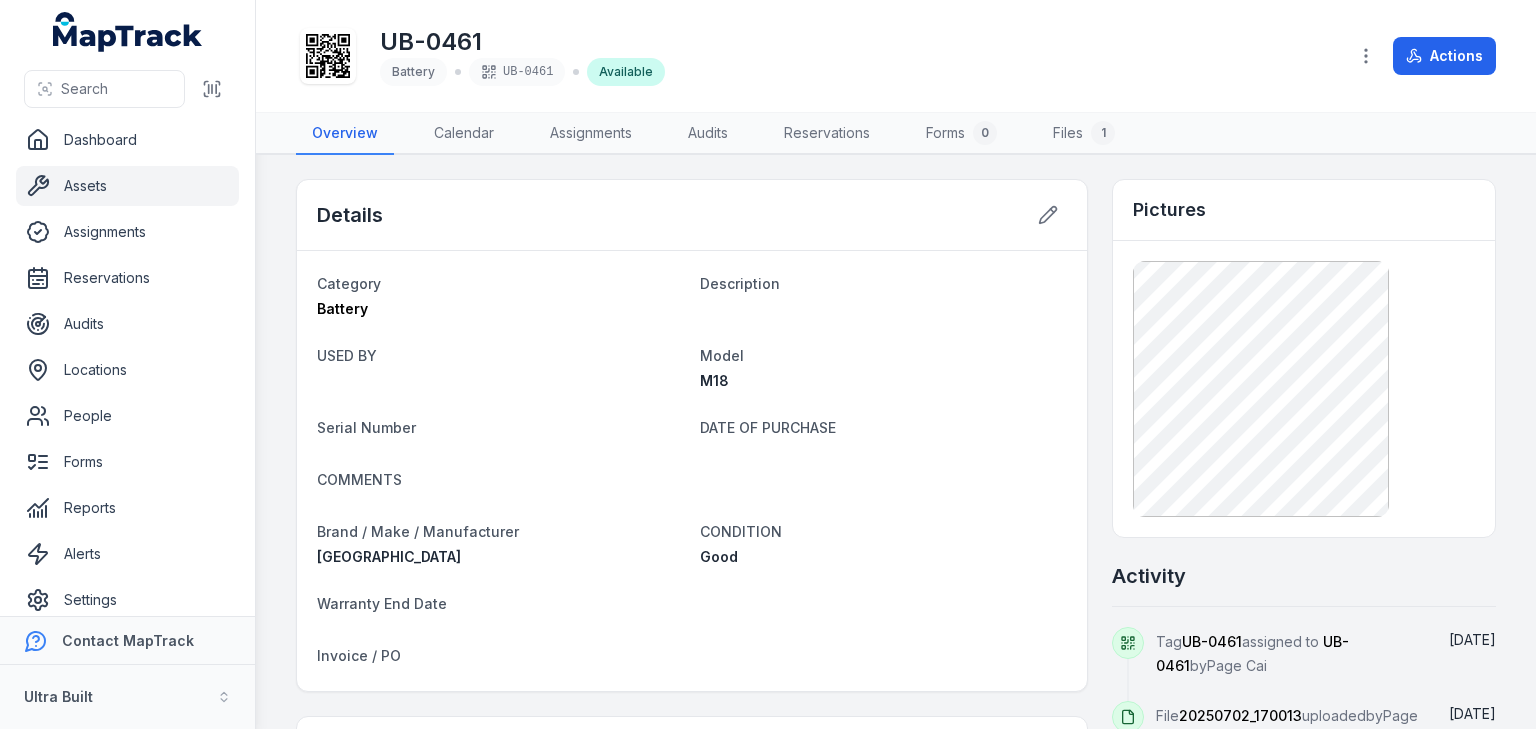 scroll, scrollTop: 0, scrollLeft: 0, axis: both 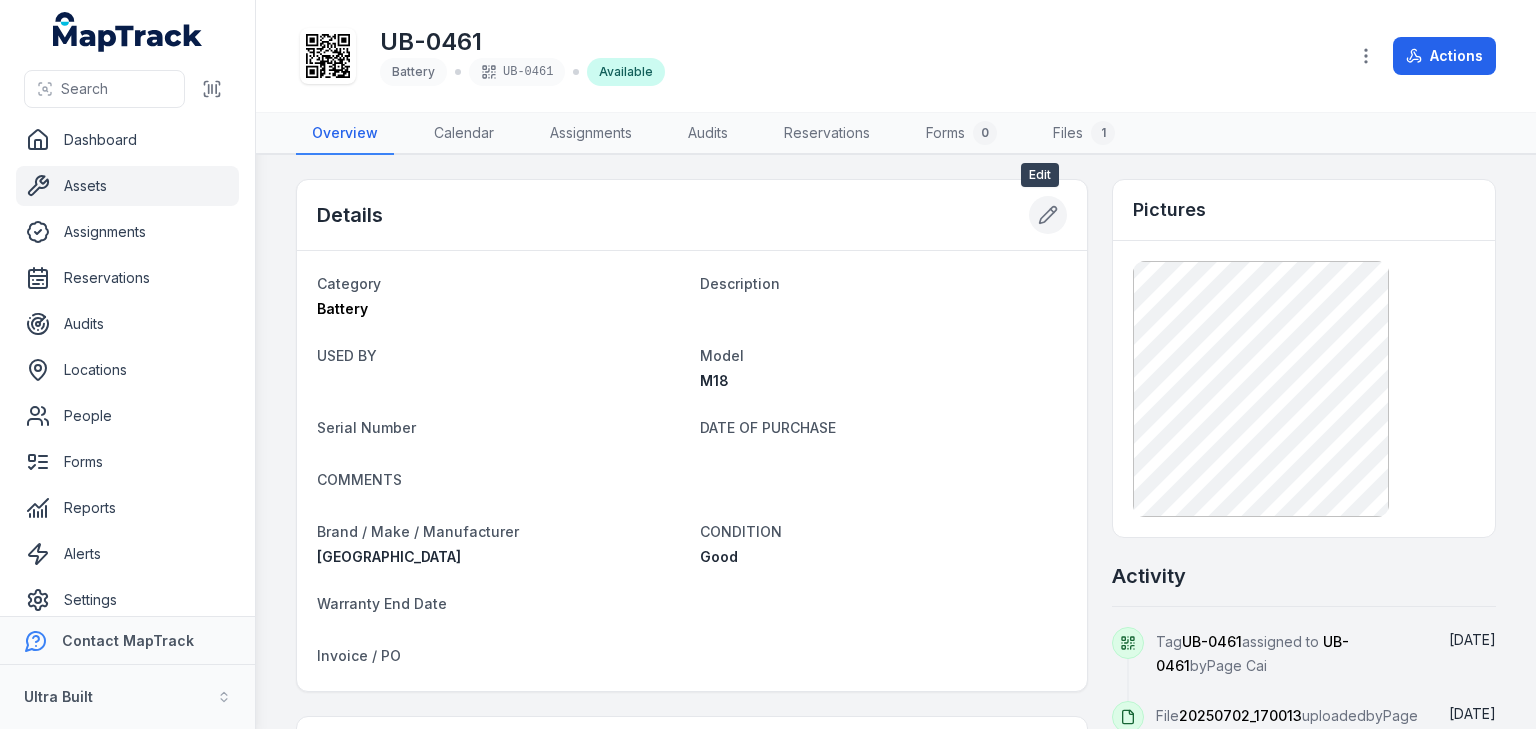 click 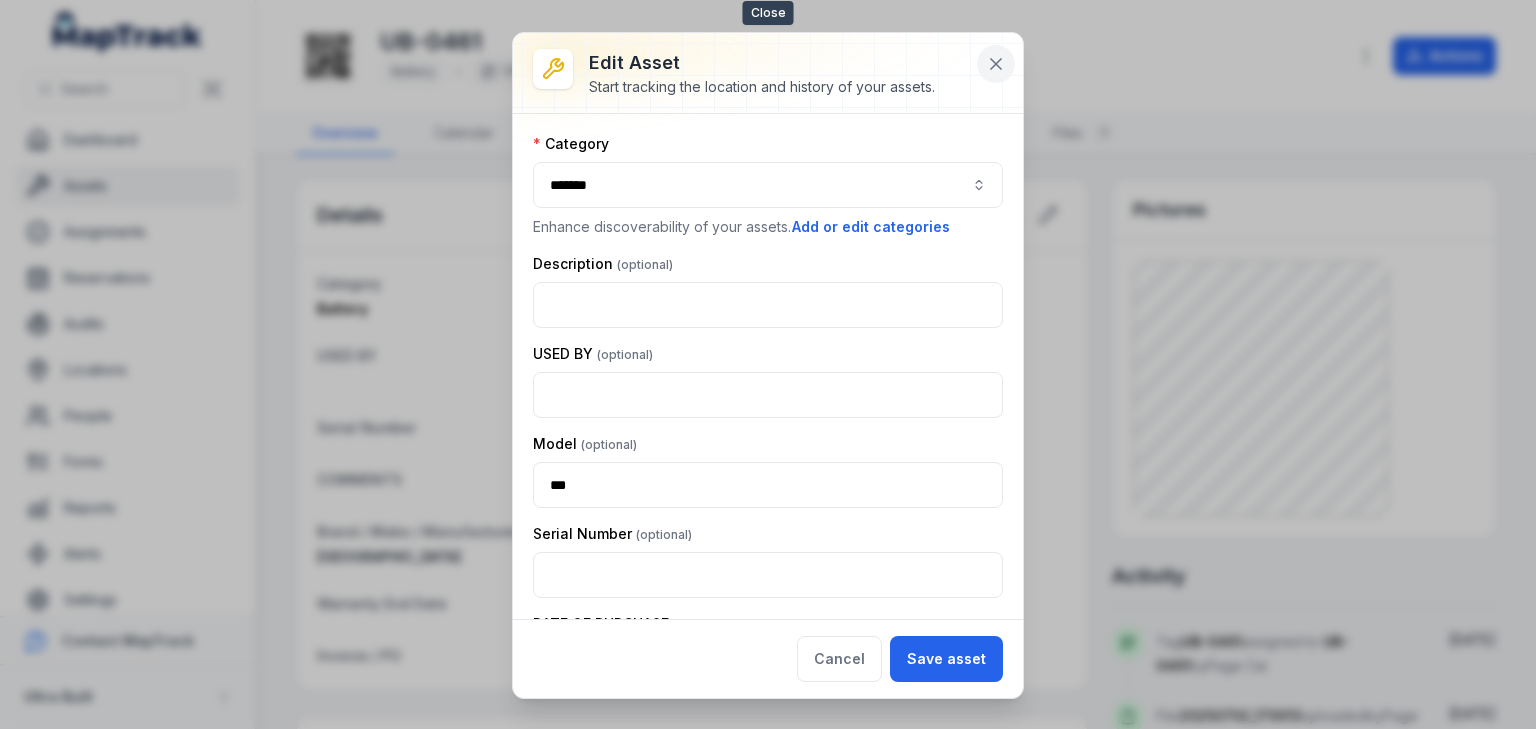 click 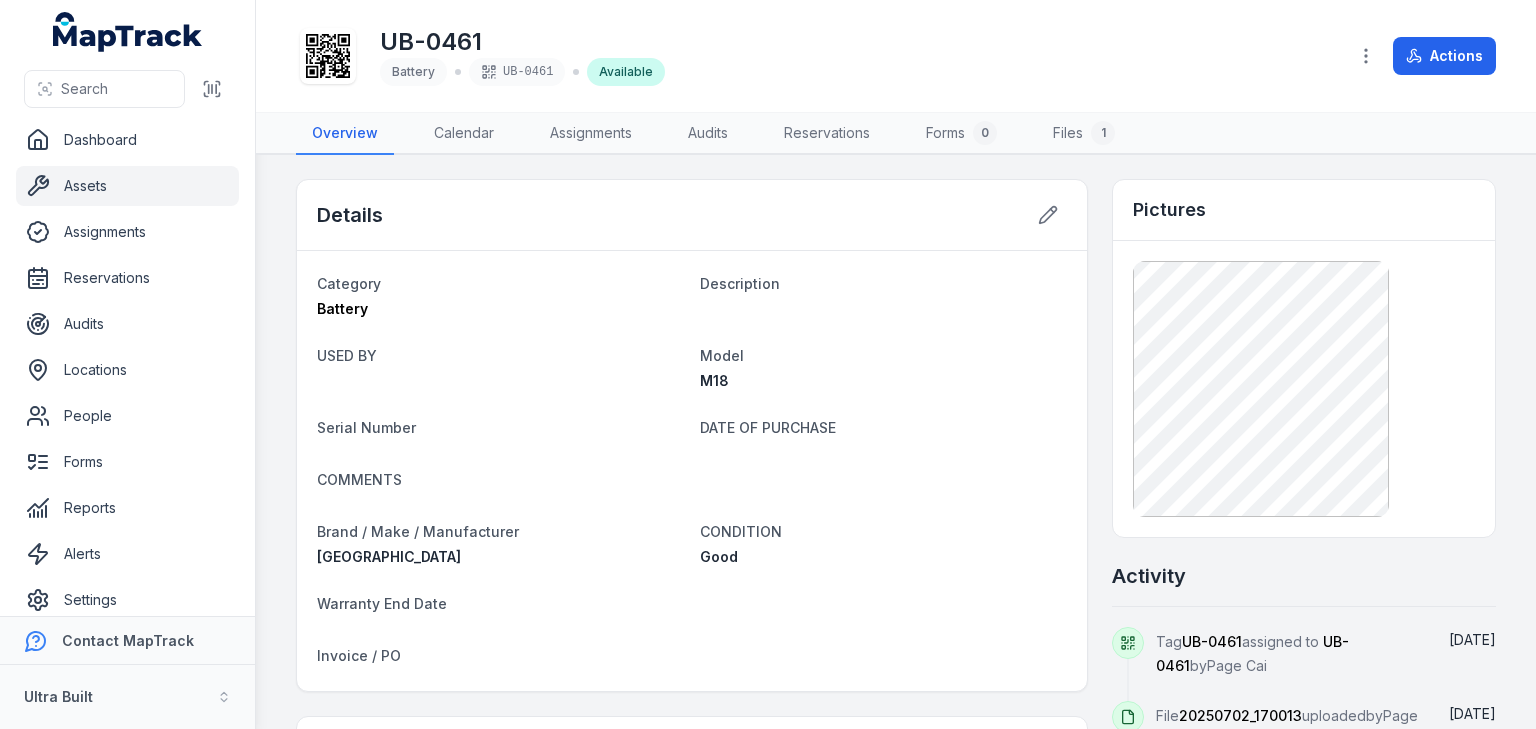 click on "Assets" at bounding box center [127, 186] 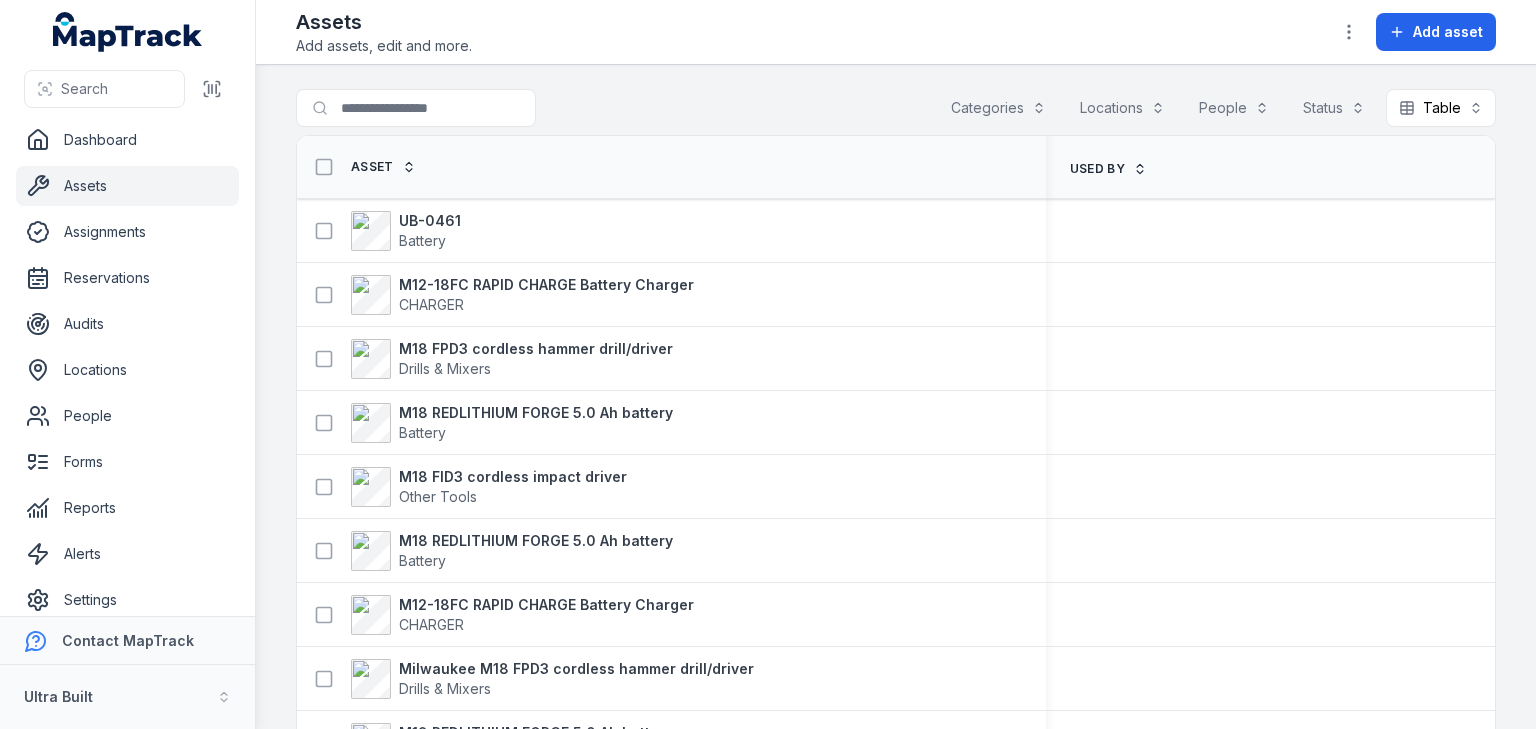 scroll, scrollTop: 0, scrollLeft: 0, axis: both 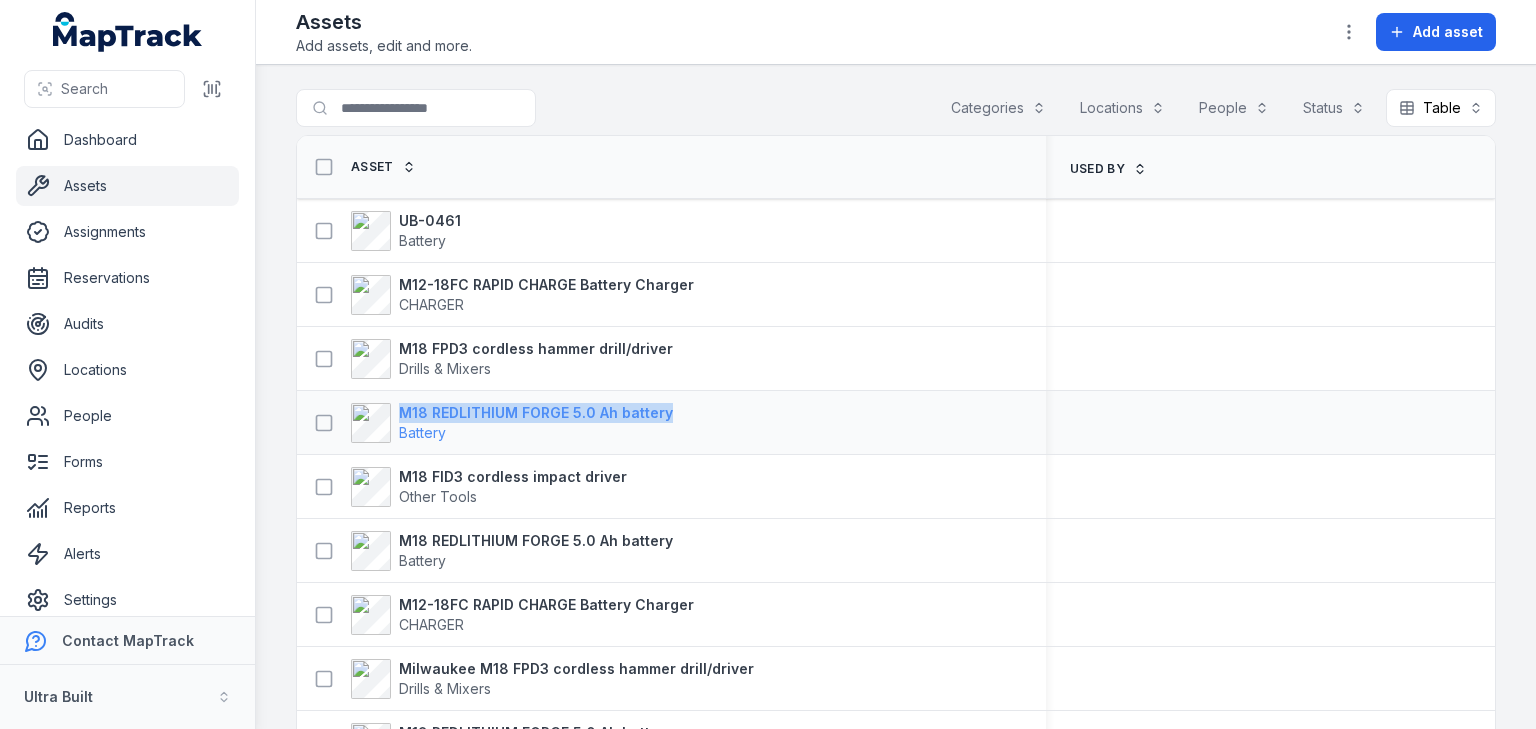 drag, startPoint x: 698, startPoint y: 417, endPoint x: 402, endPoint y: 408, distance: 296.13678 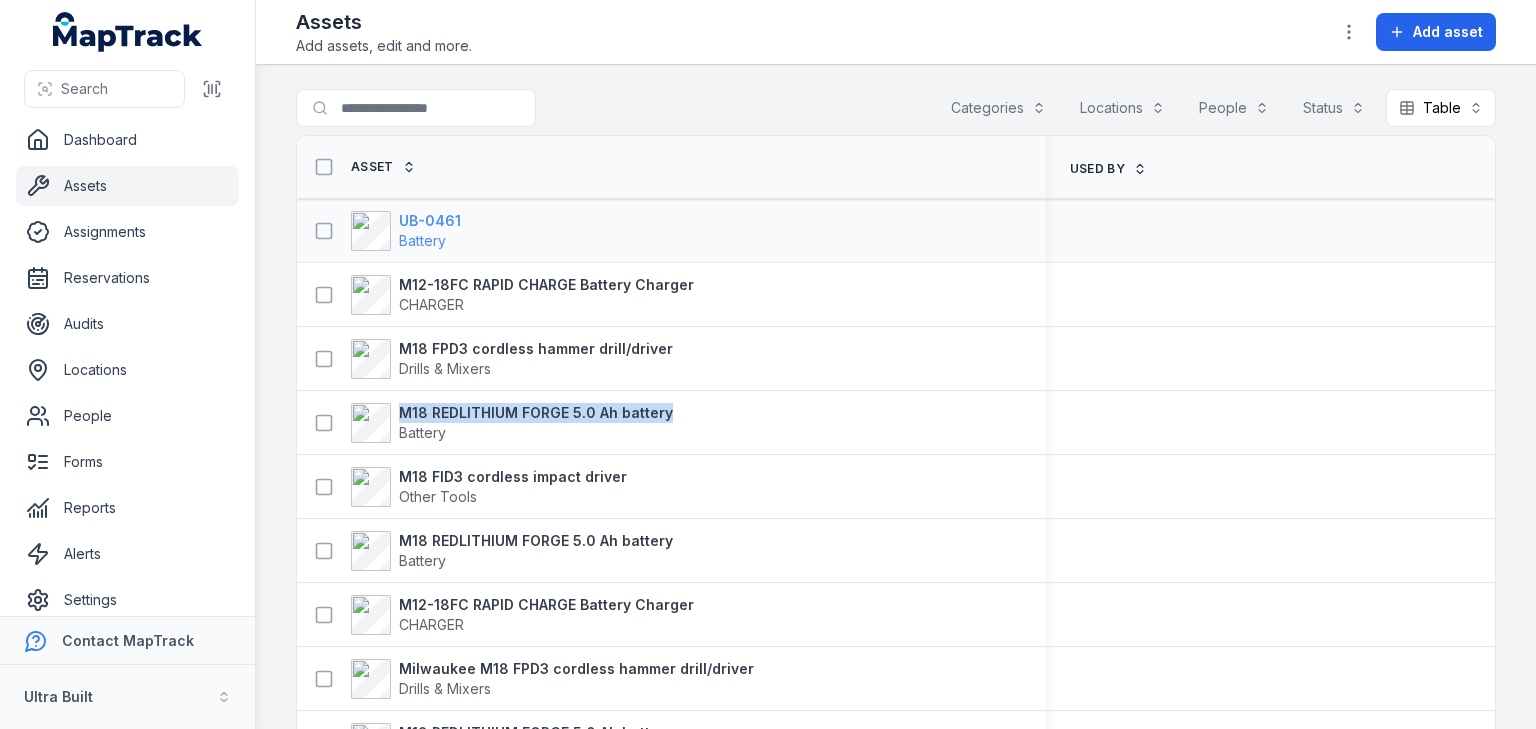 click on "UB-0461" at bounding box center (430, 221) 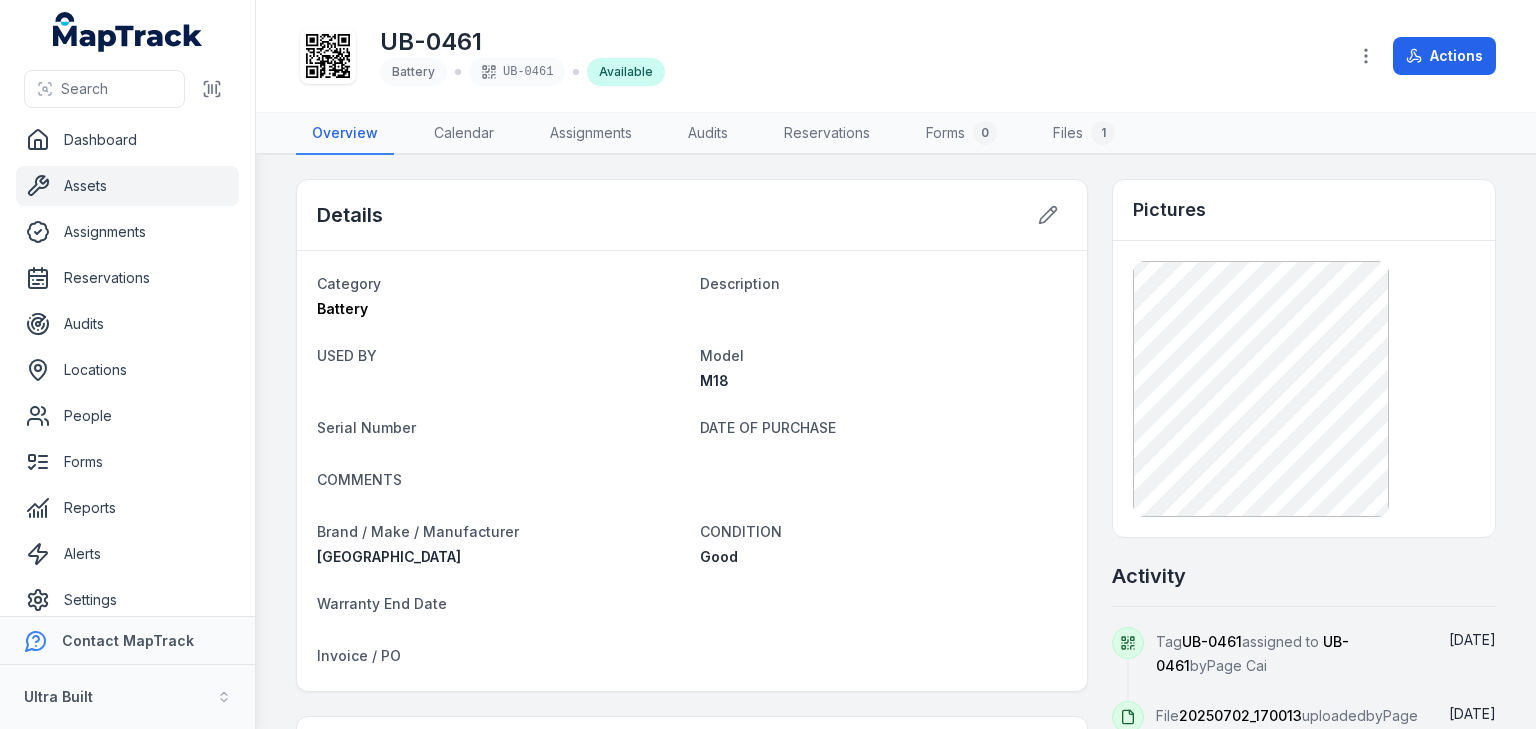 click on "Details" at bounding box center (692, 215) 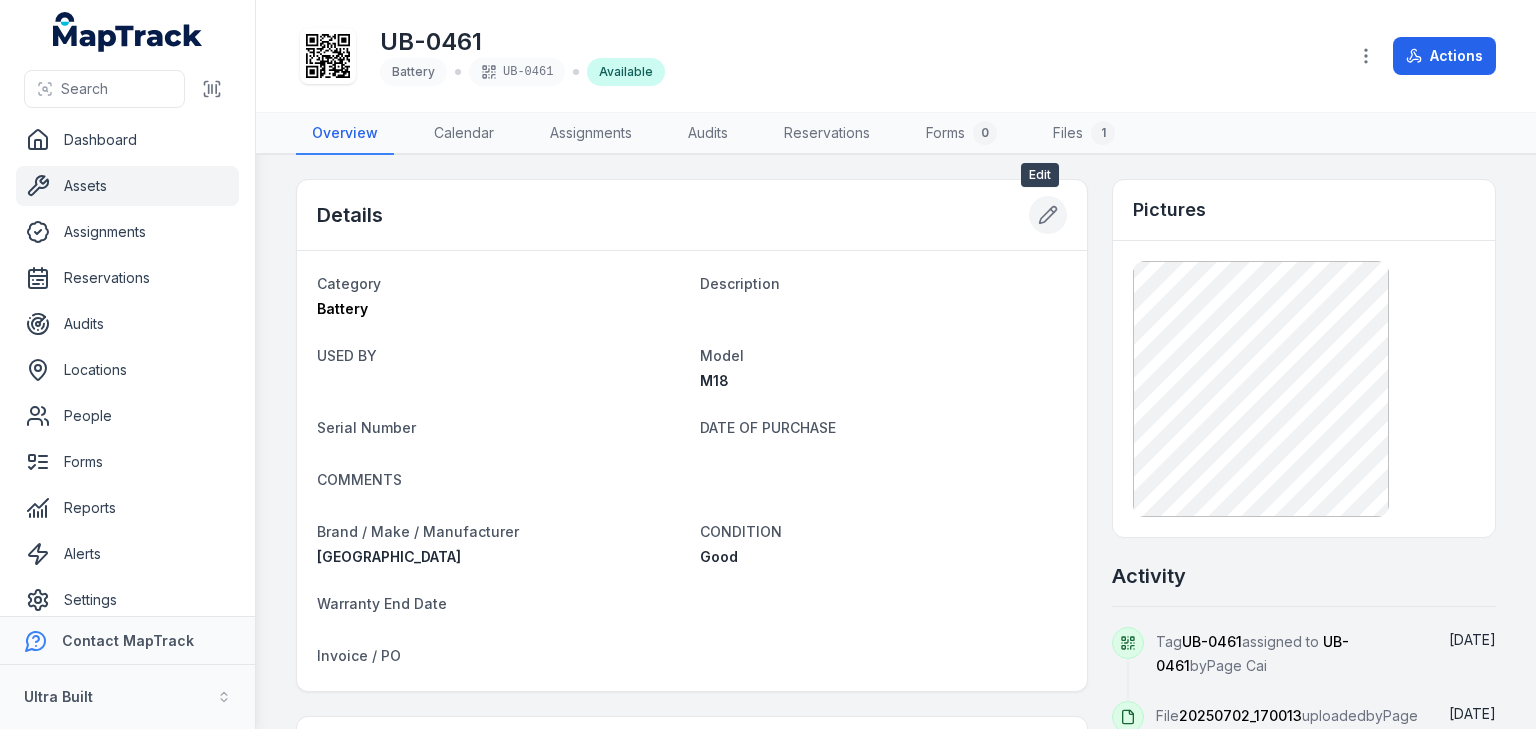 click 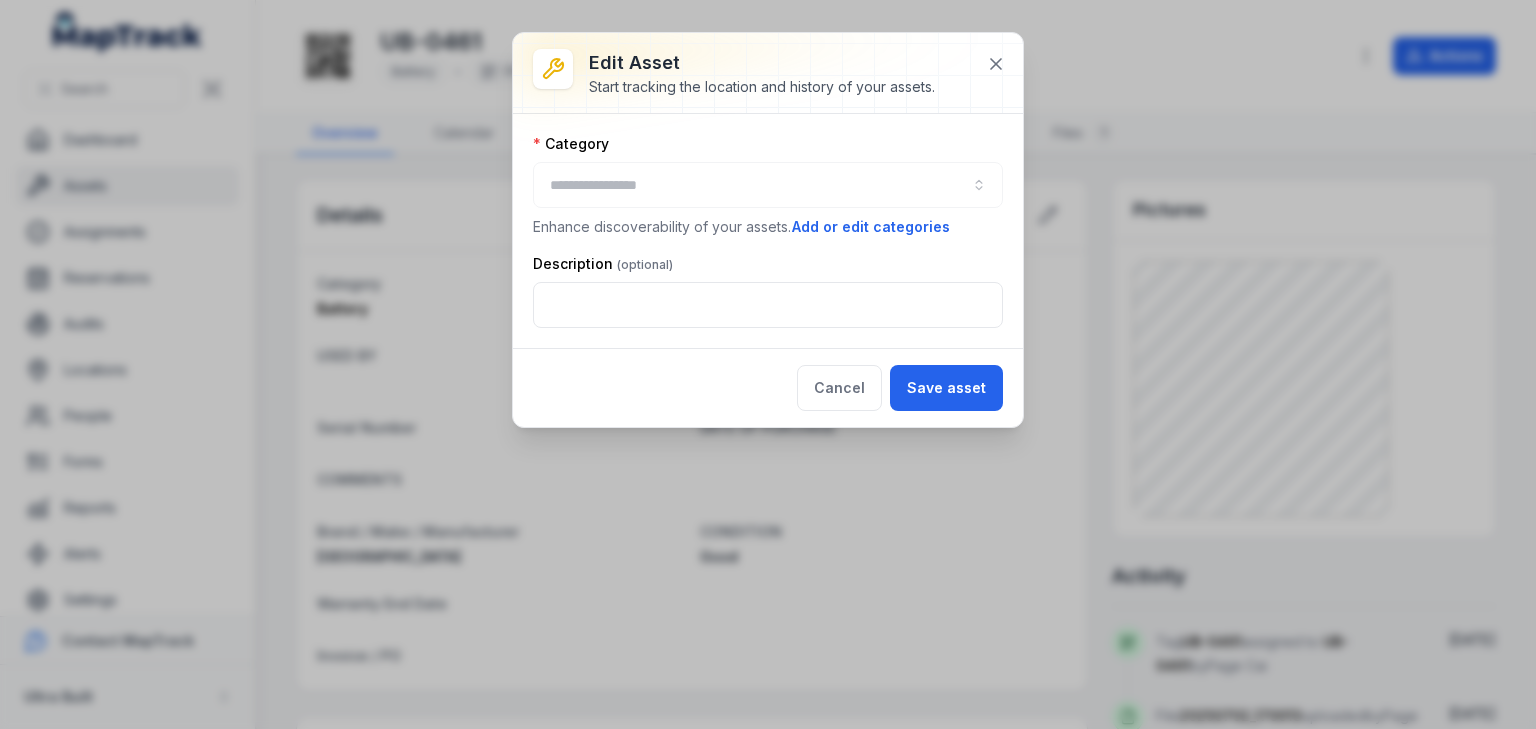 type on "*******" 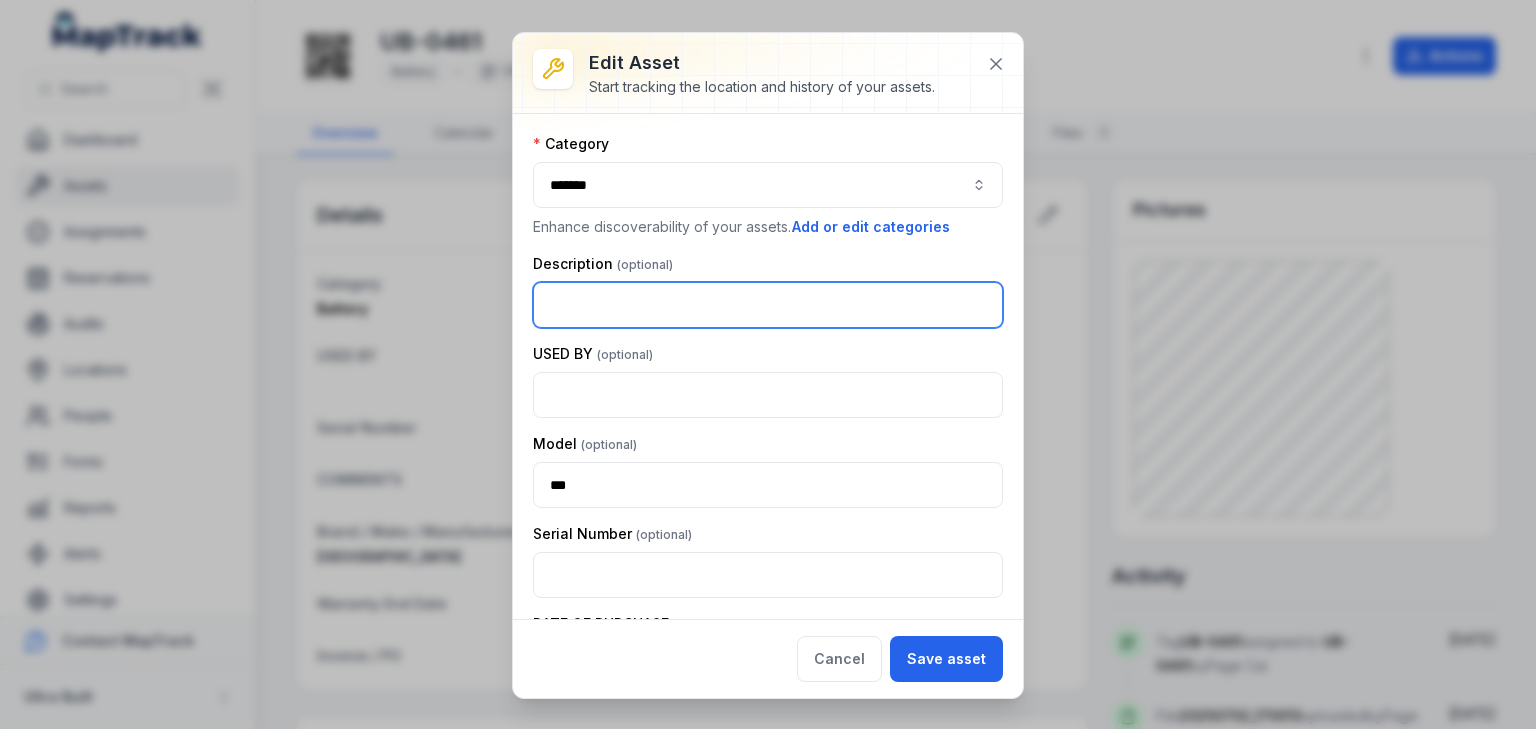 click at bounding box center (768, 305) 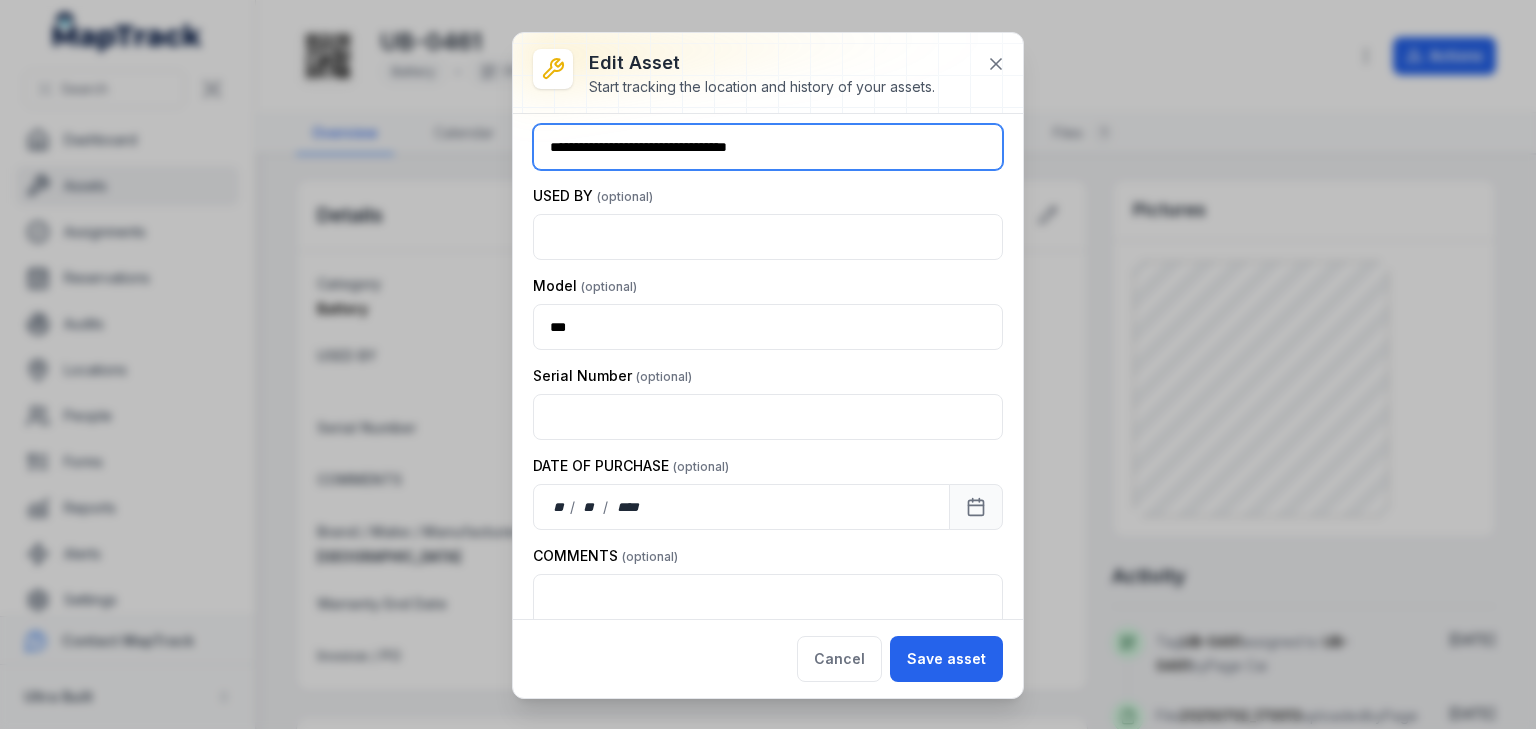 scroll, scrollTop: 160, scrollLeft: 0, axis: vertical 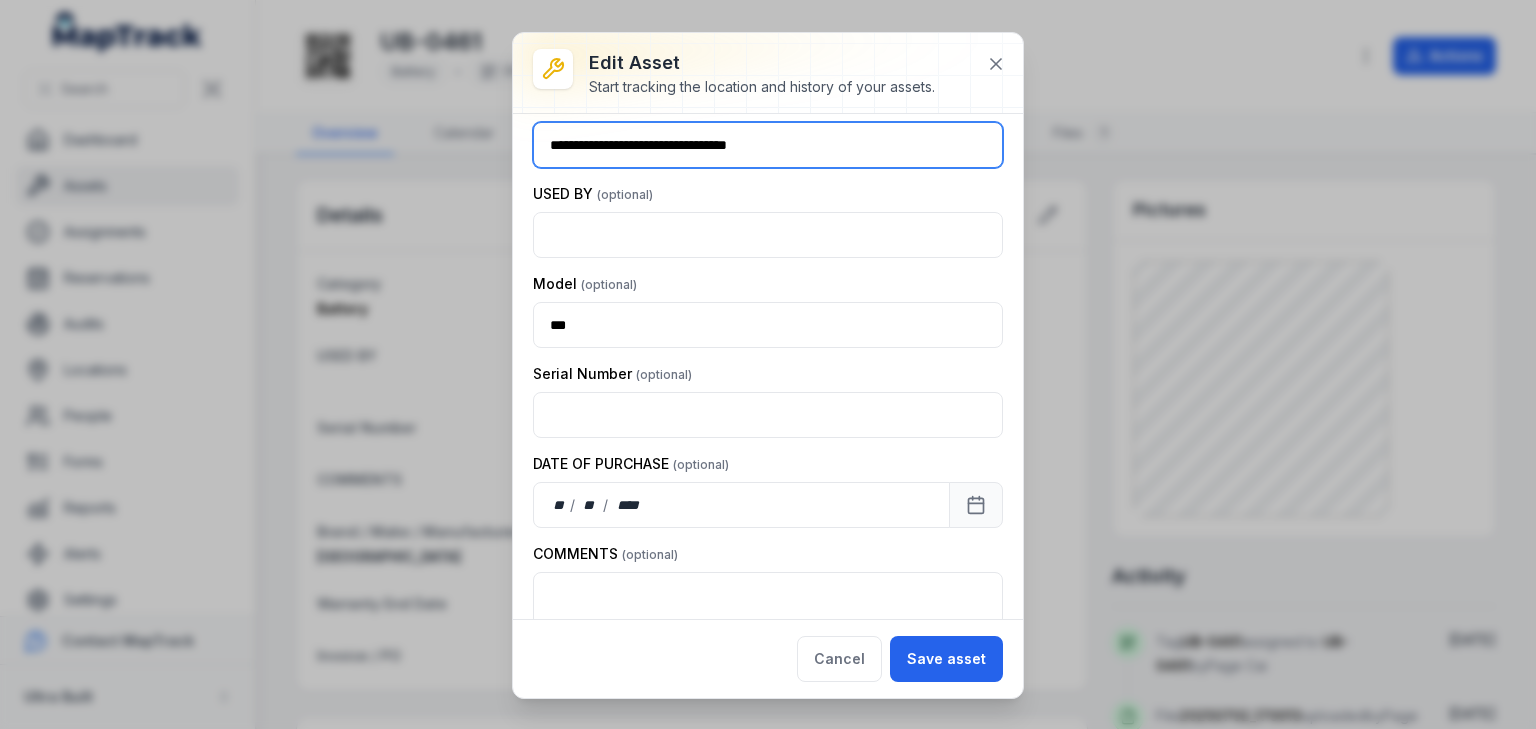 type on "**********" 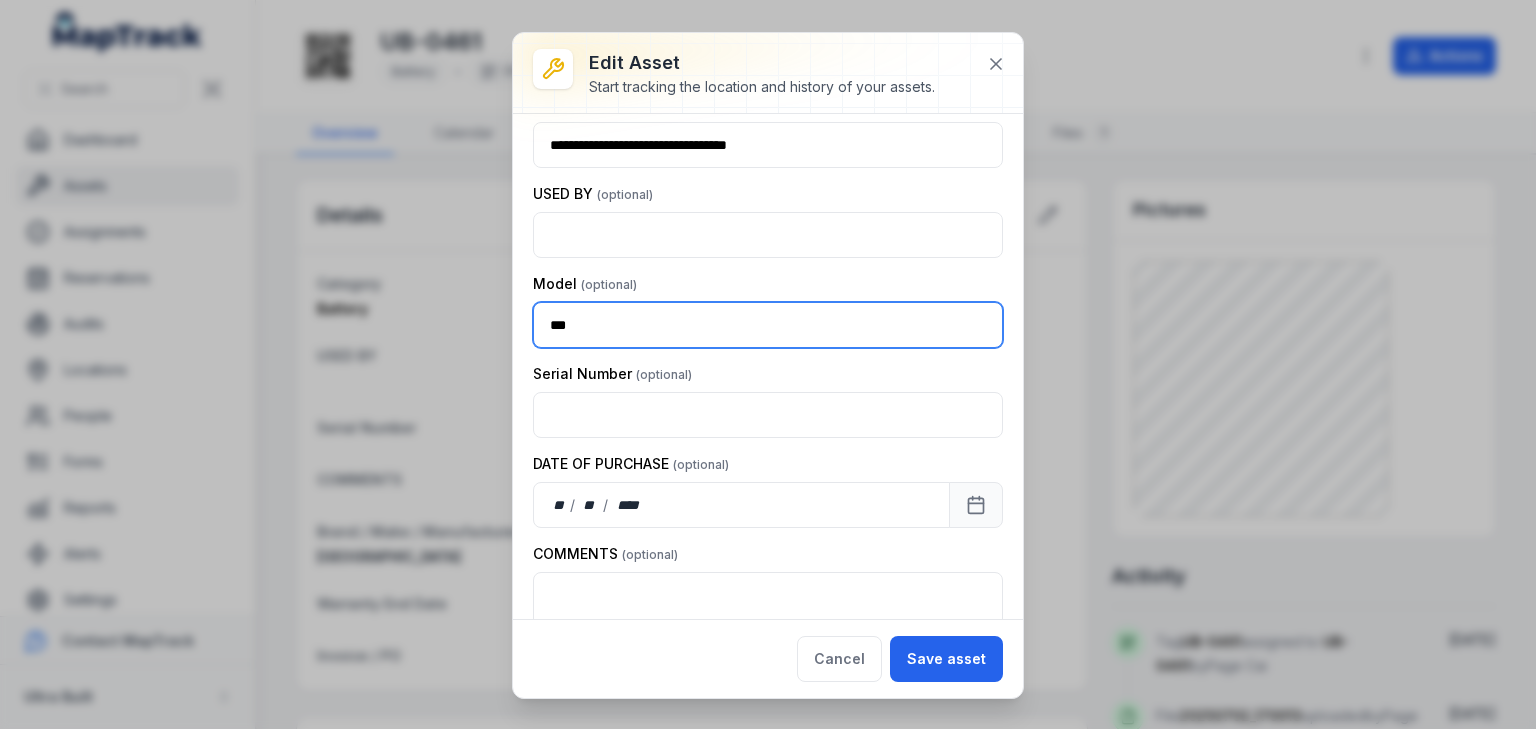 click on "***" at bounding box center [768, 325] 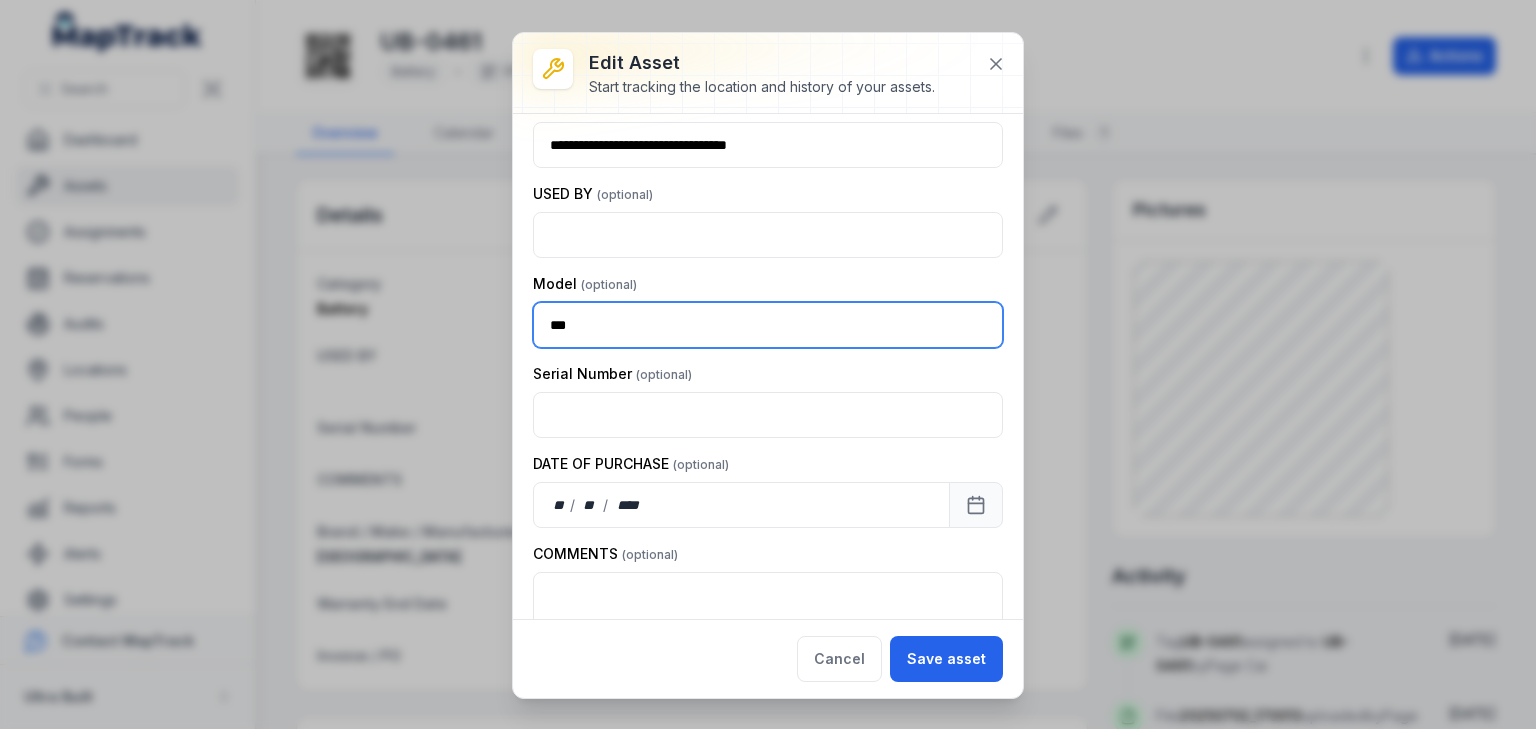 click on "***" at bounding box center [768, 325] 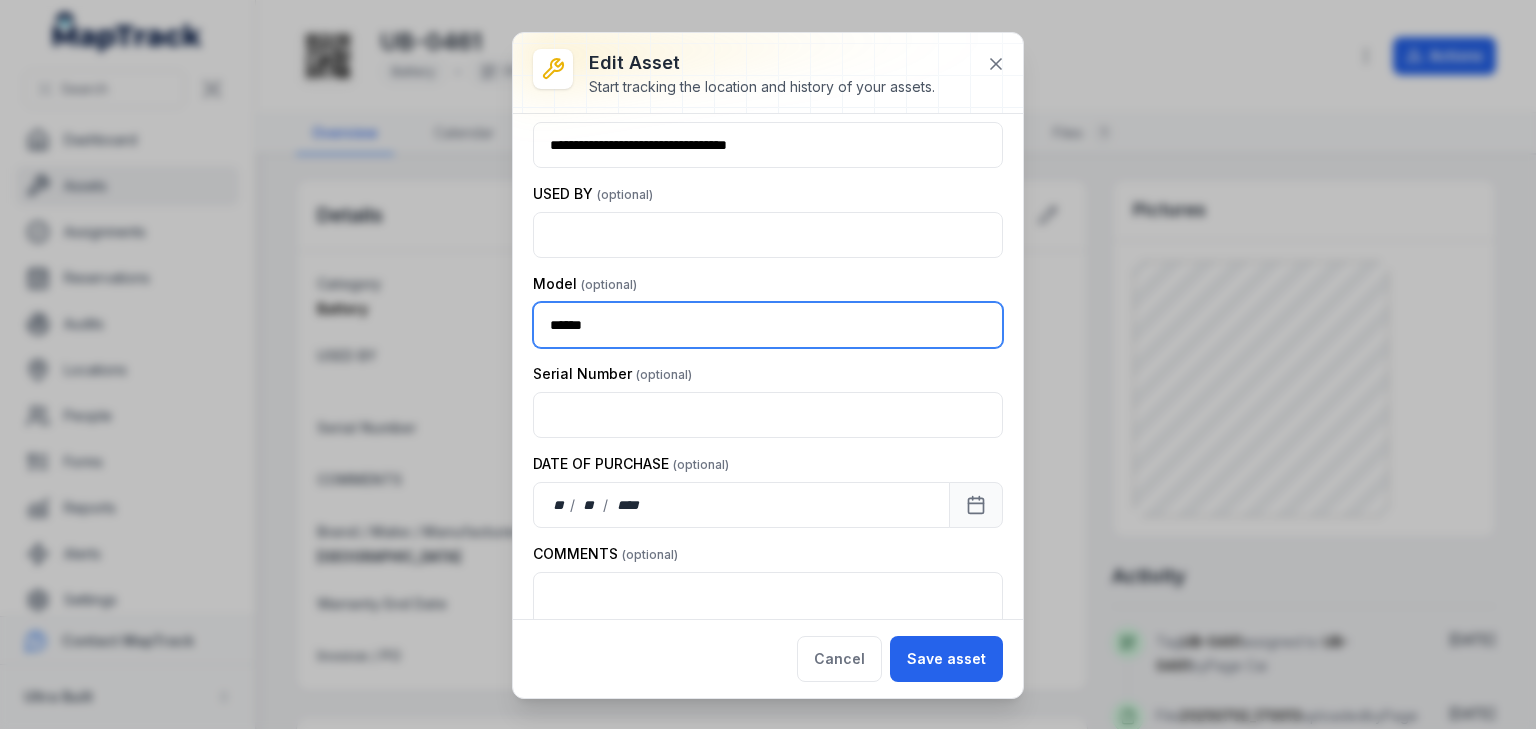 type on "******" 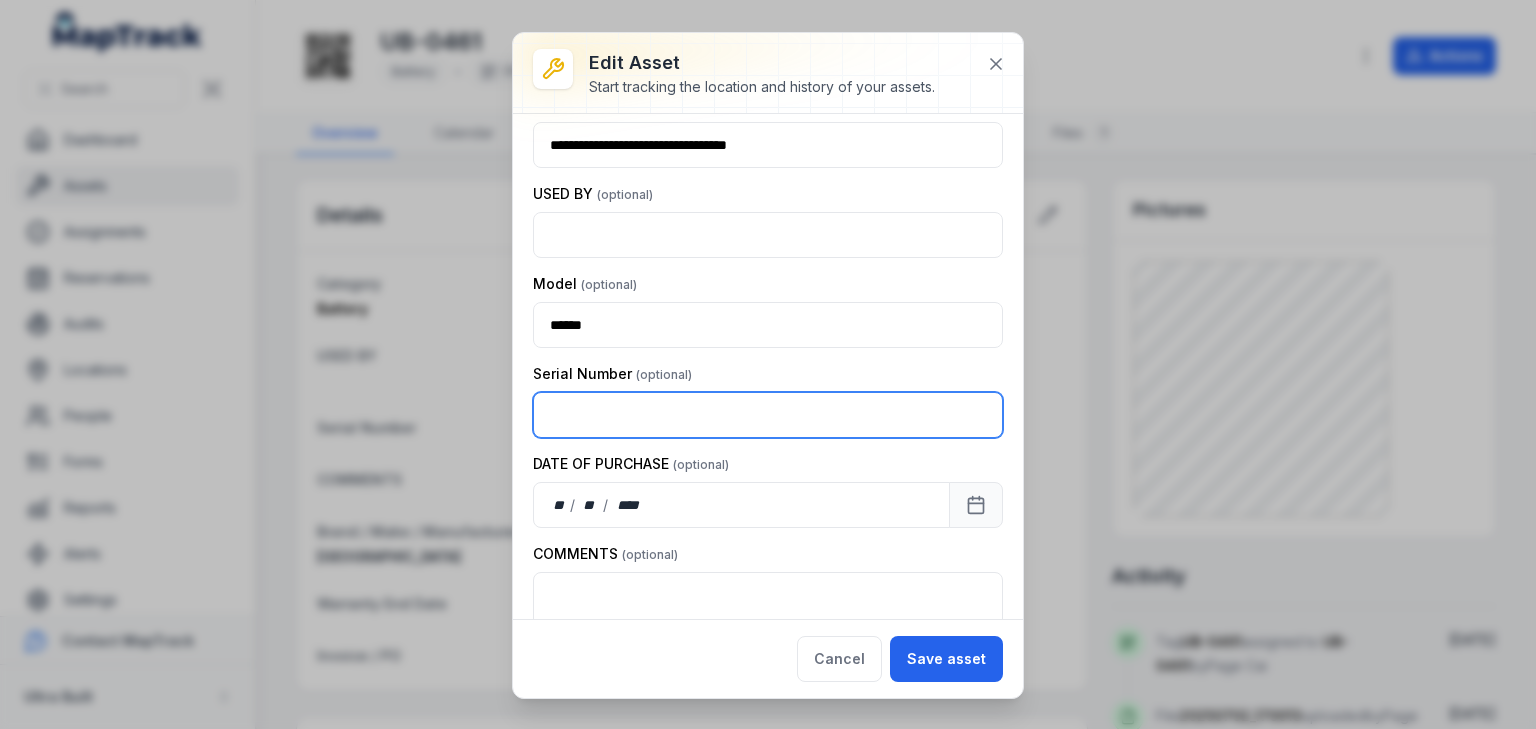 click at bounding box center (768, 415) 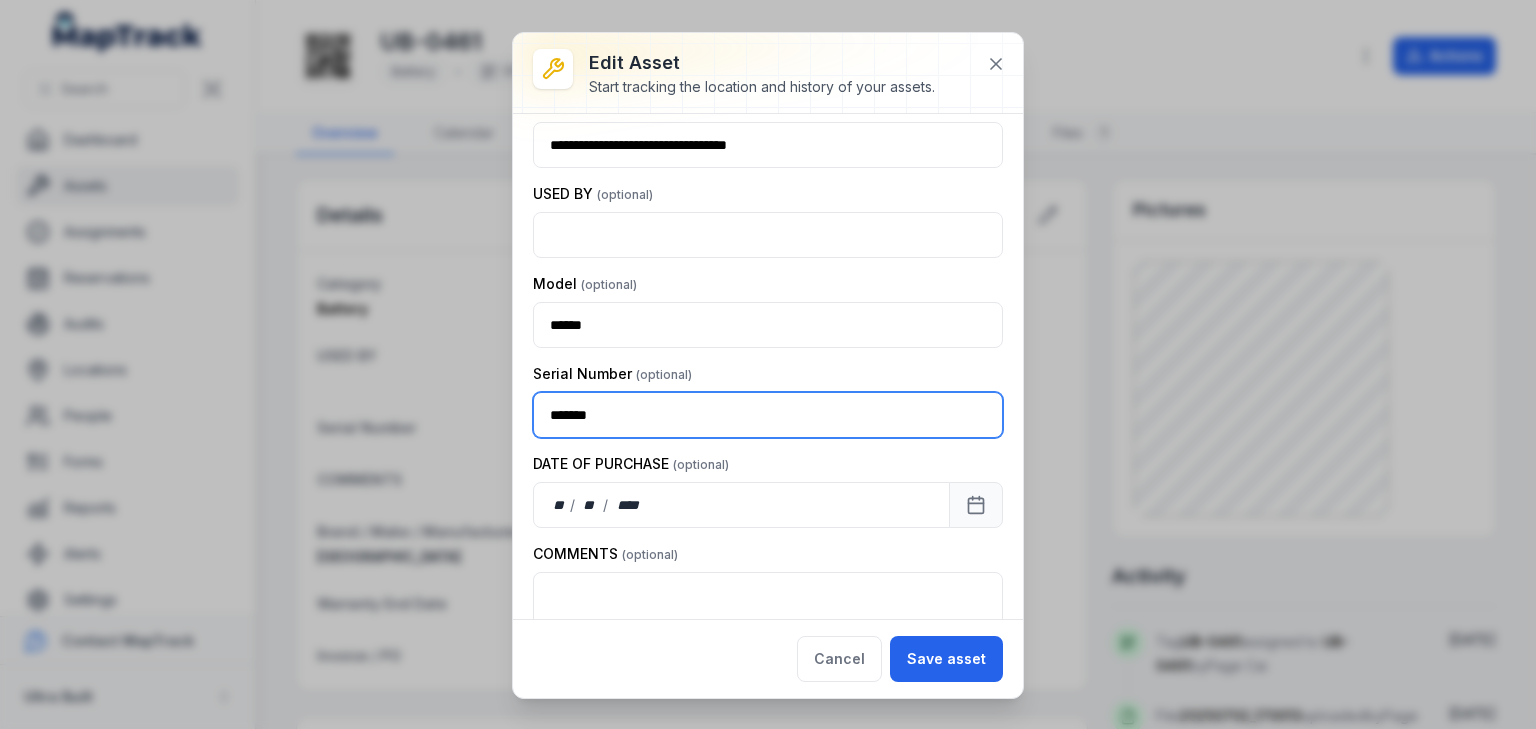 click on "******" at bounding box center (768, 415) 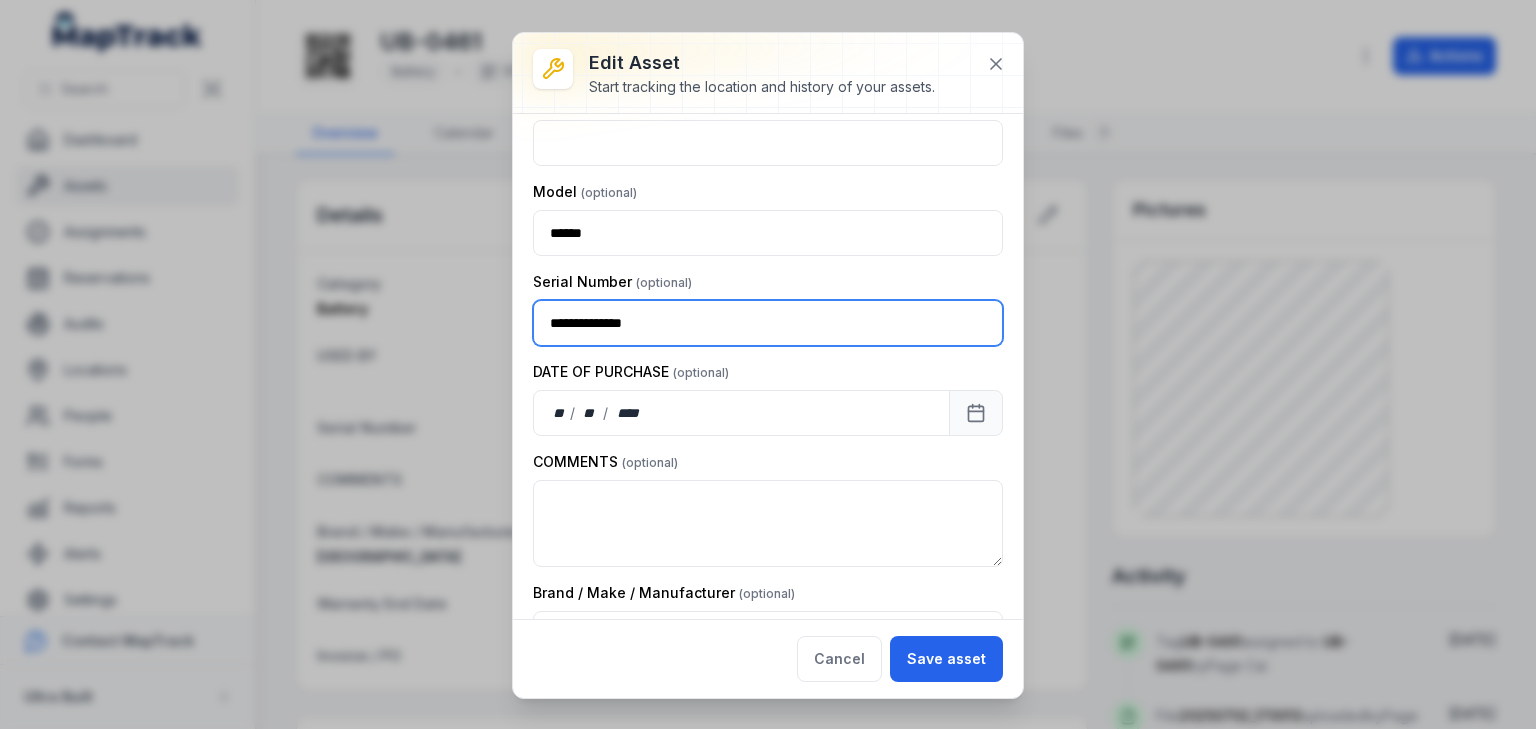 scroll, scrollTop: 320, scrollLeft: 0, axis: vertical 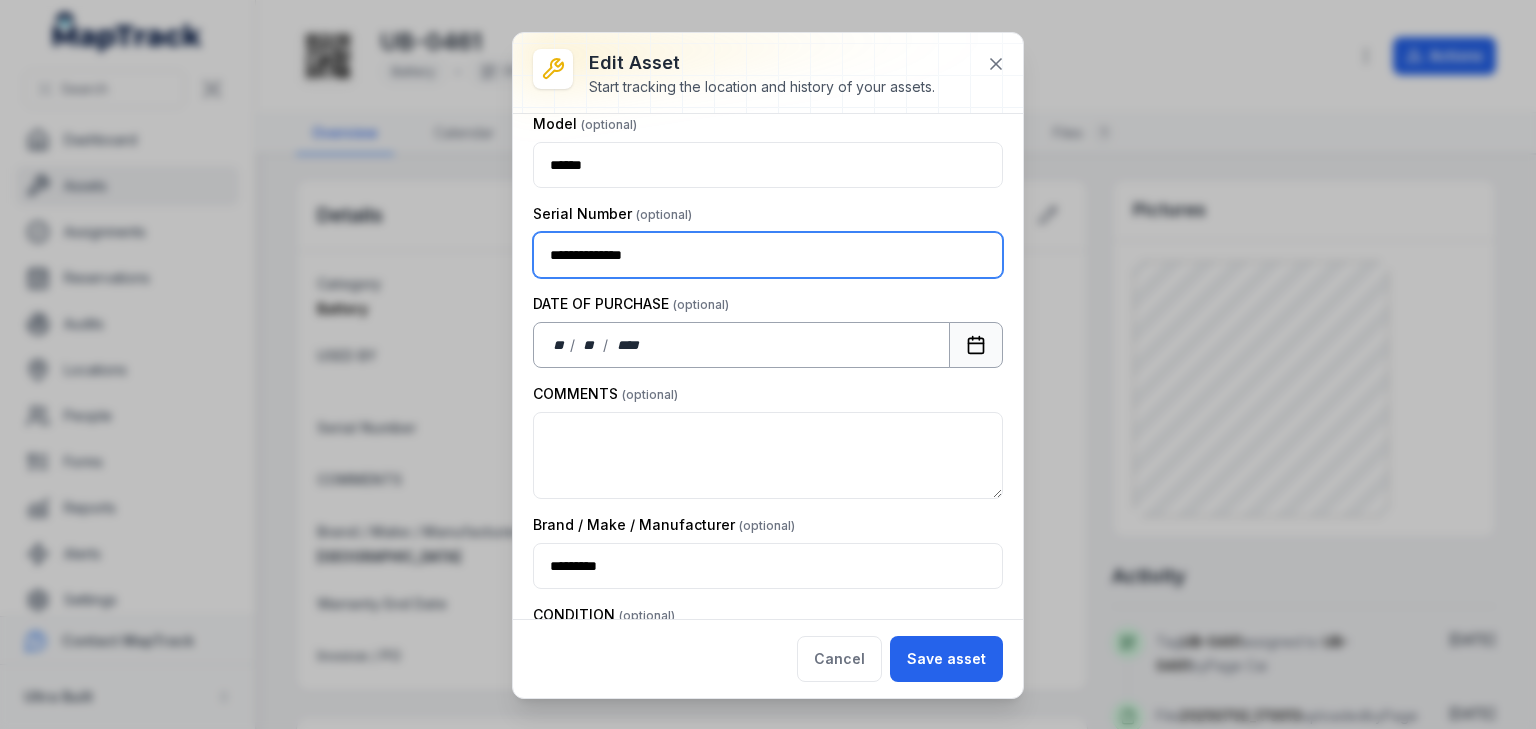 type on "**********" 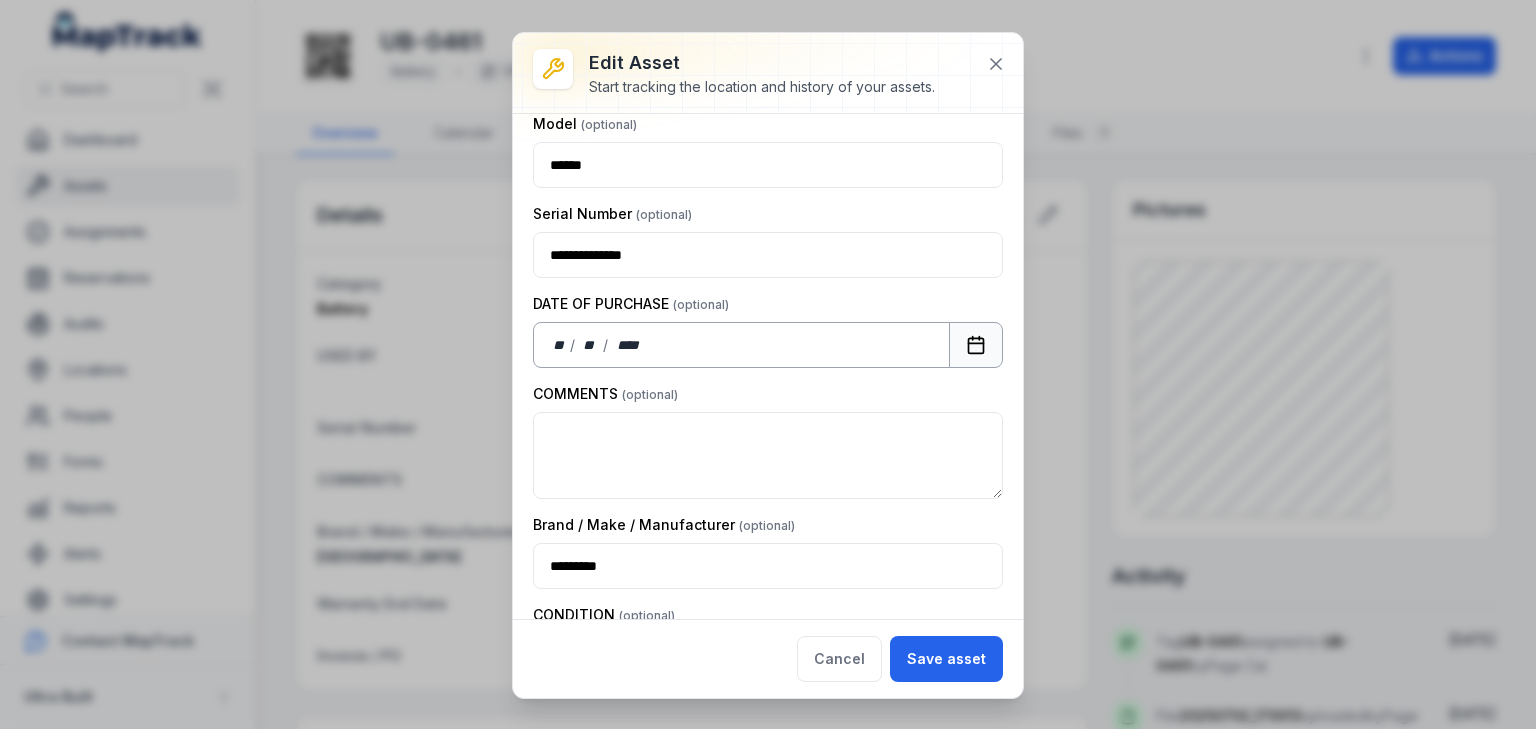 click 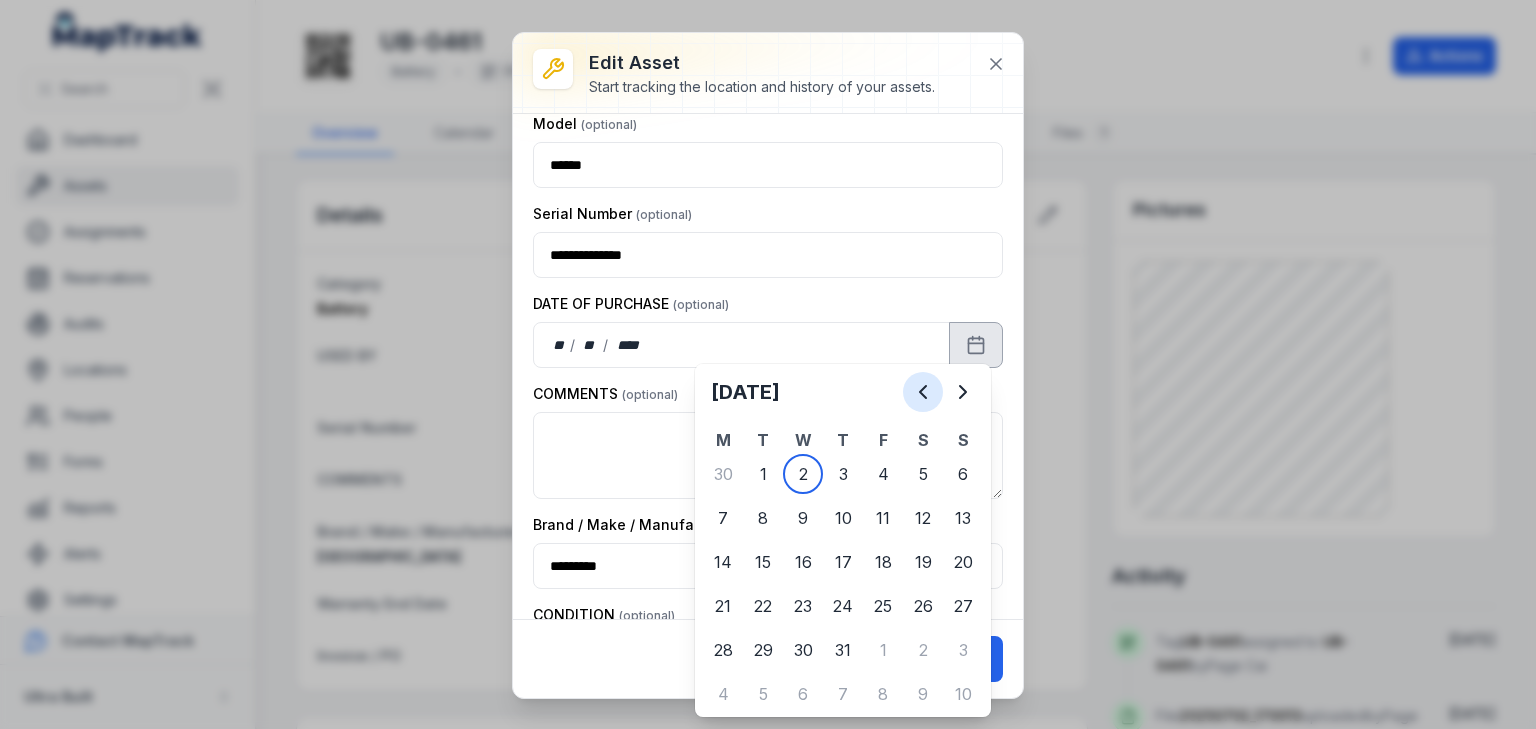 click 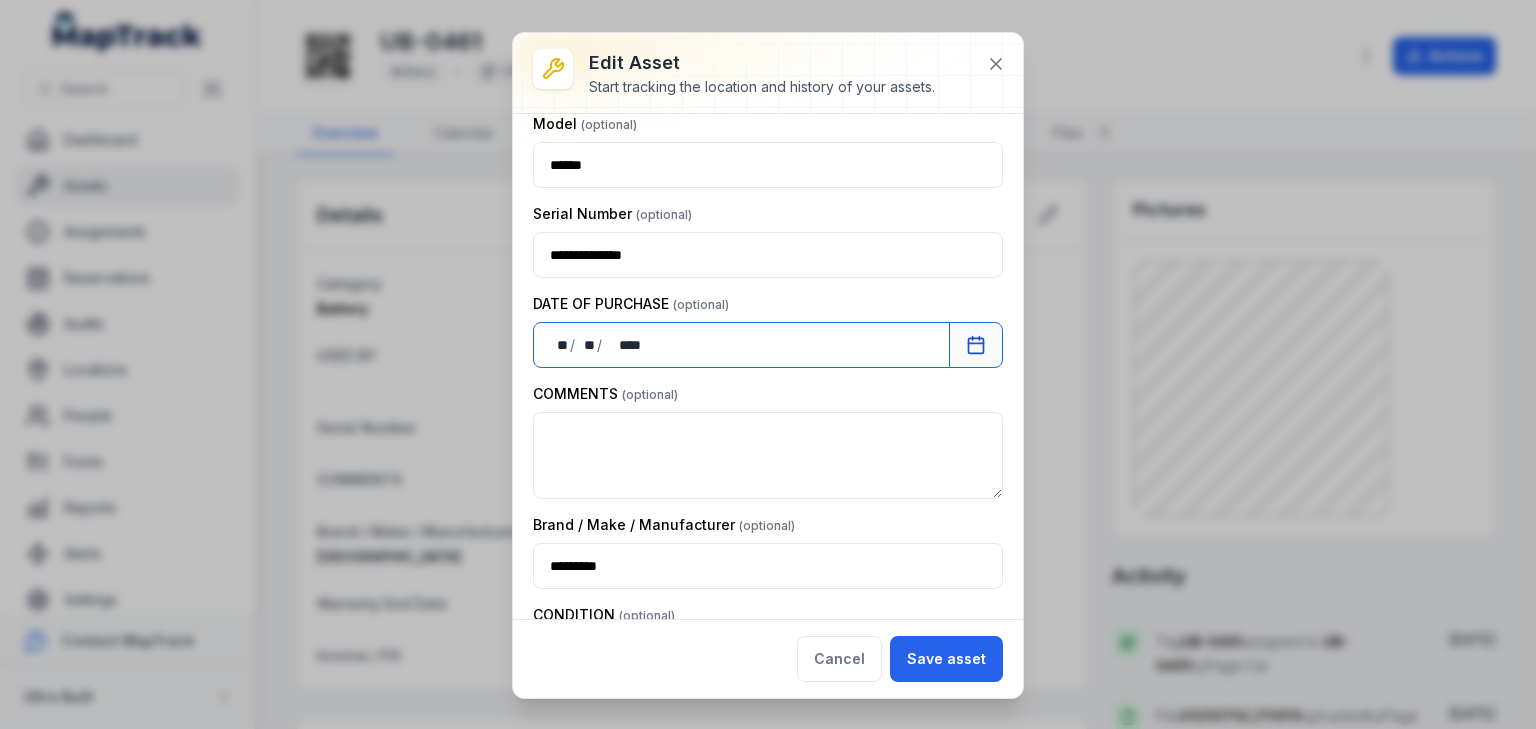 scroll, scrollTop: 560, scrollLeft: 0, axis: vertical 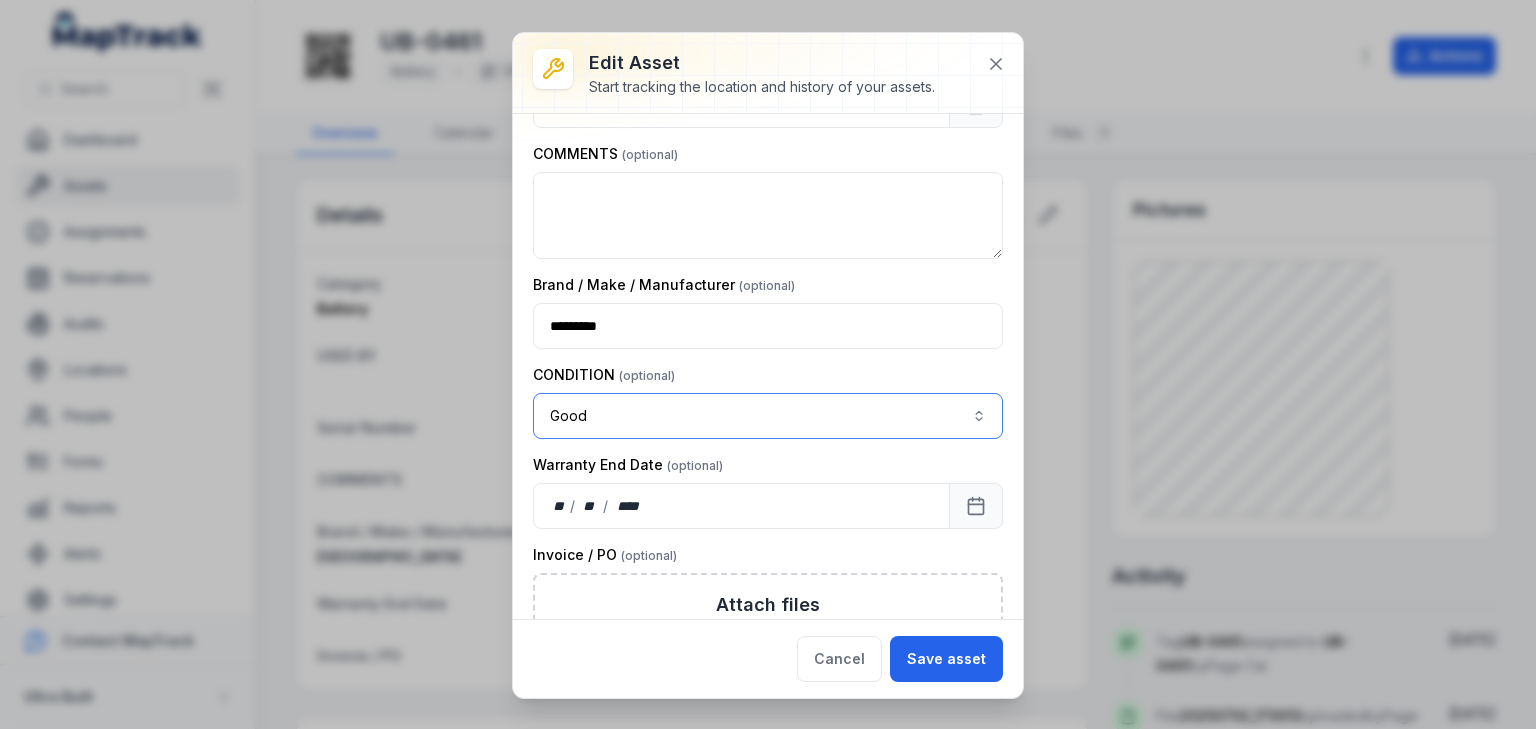 click on "Good ****" at bounding box center [768, 416] 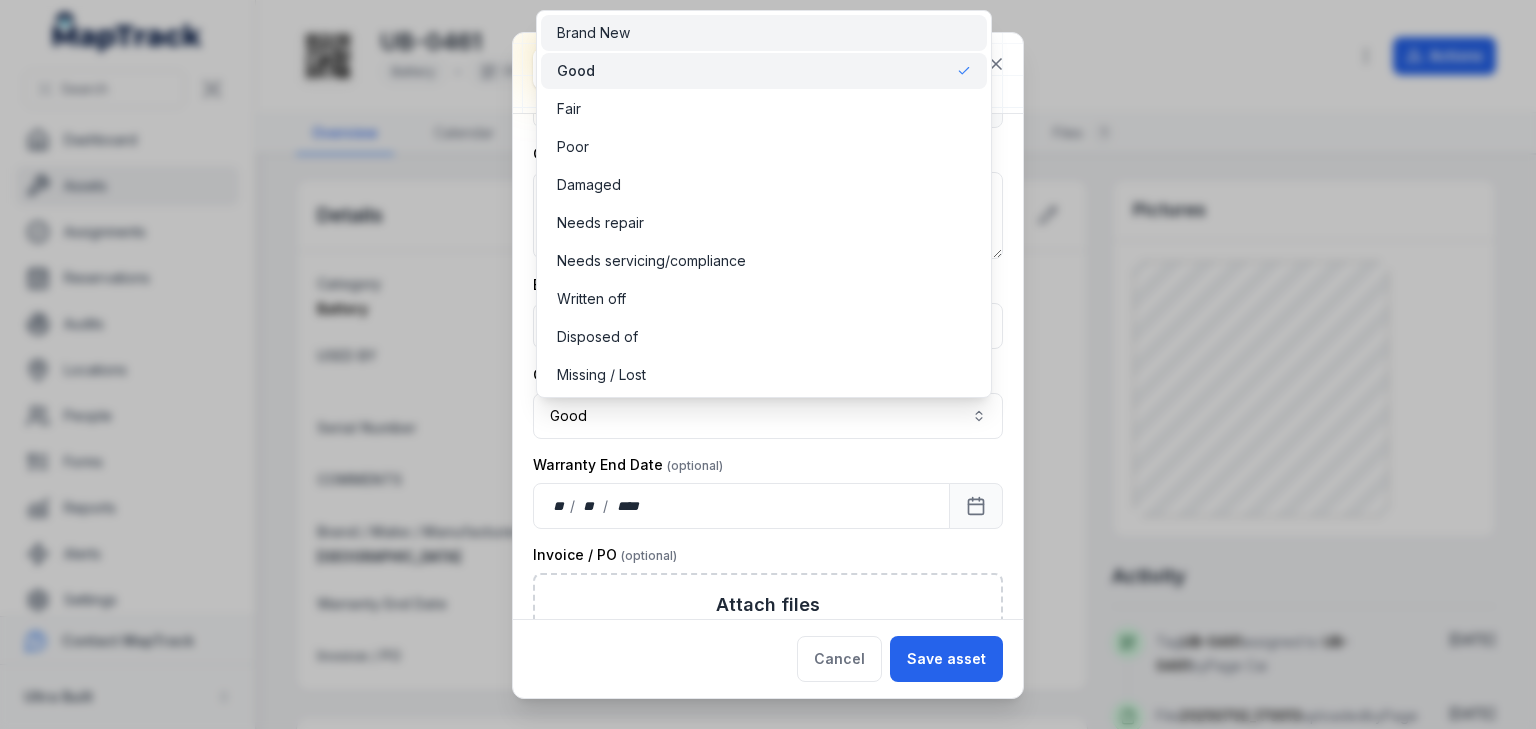 click on "Brand New" at bounding box center (764, 33) 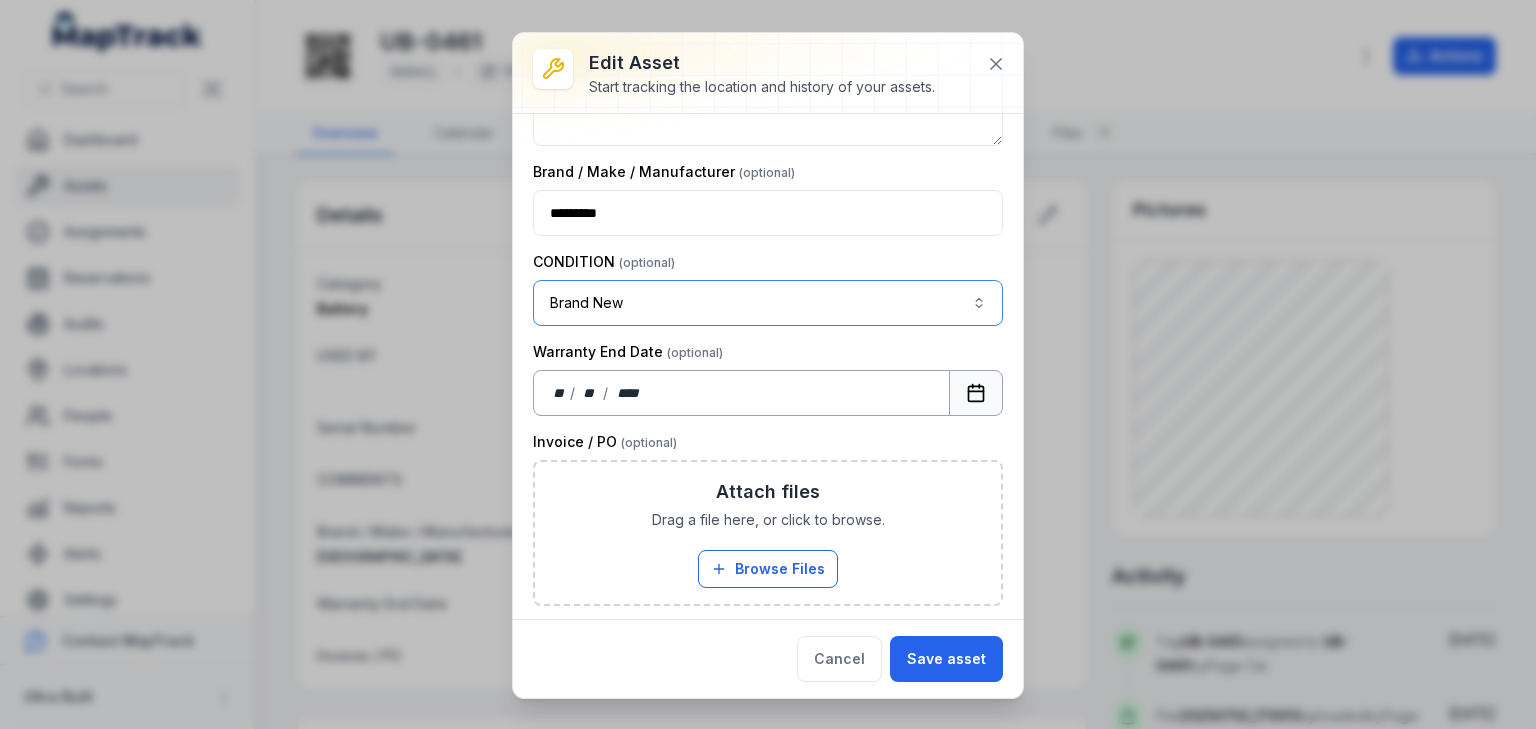 scroll, scrollTop: 674, scrollLeft: 0, axis: vertical 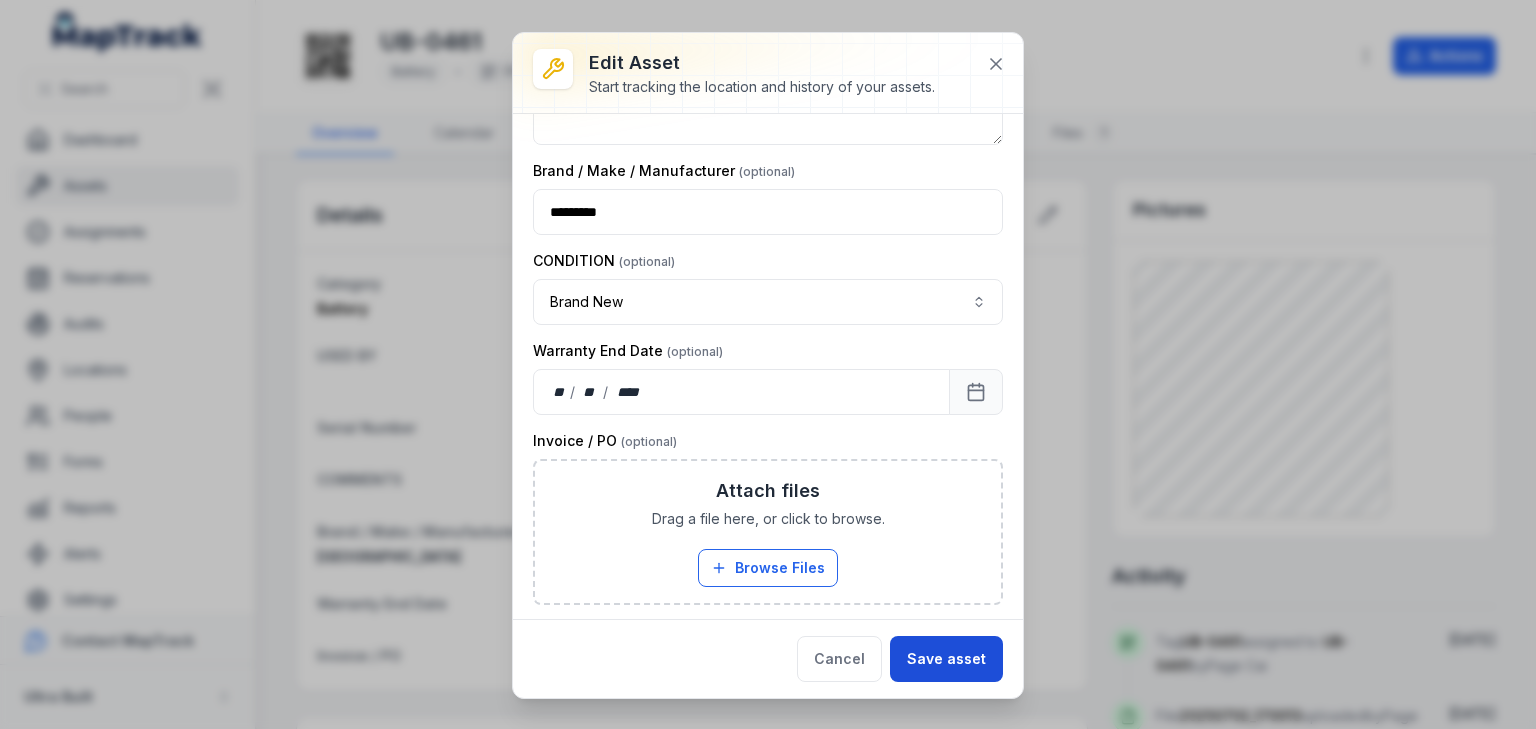 click on "Save asset" at bounding box center (946, 659) 